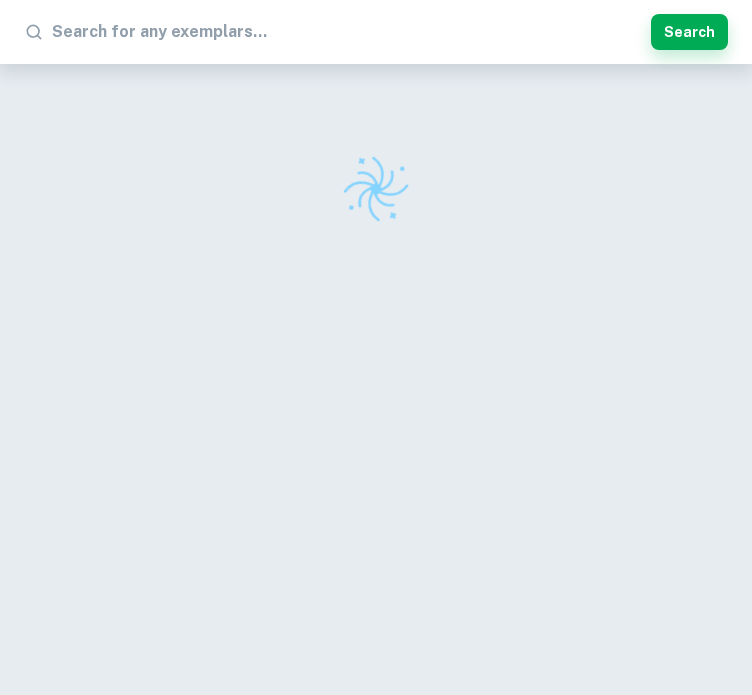 click at bounding box center (347, 32) 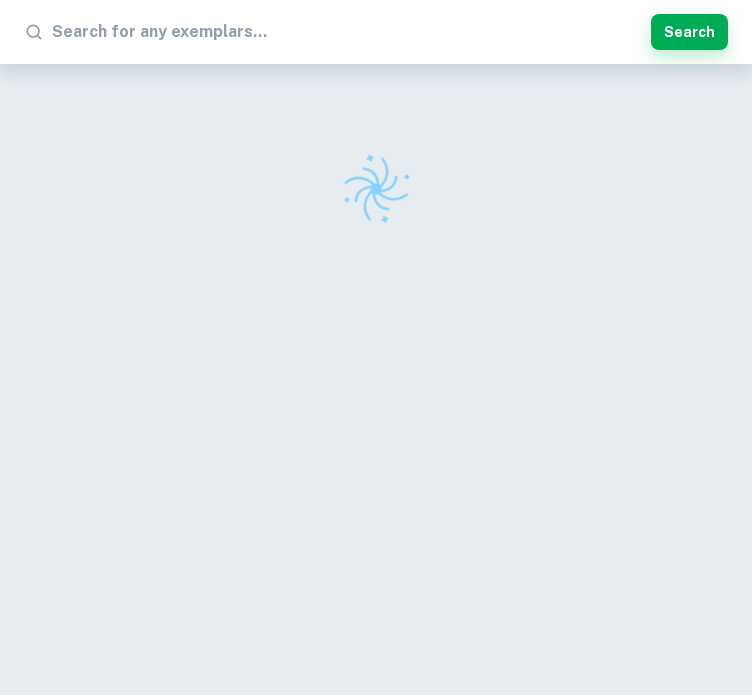 scroll, scrollTop: 0, scrollLeft: 0, axis: both 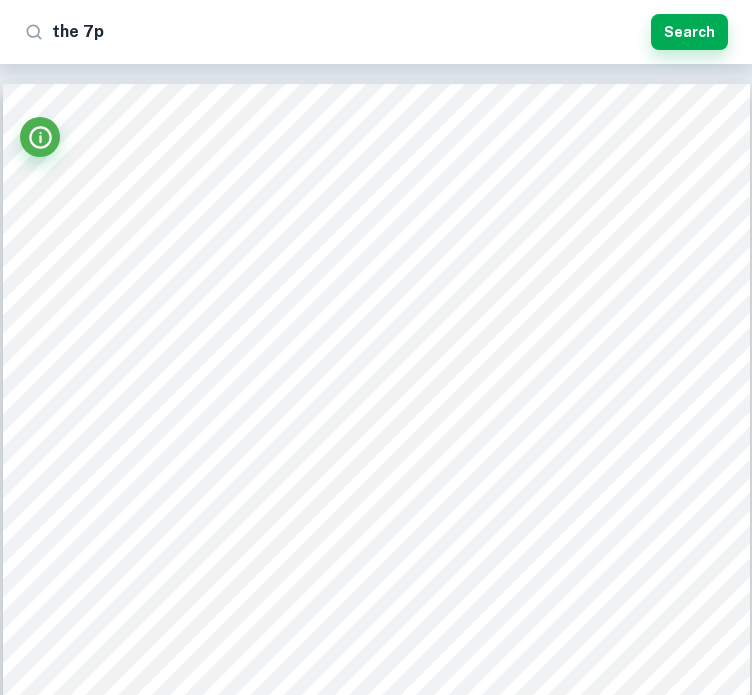 type on "the 7ps" 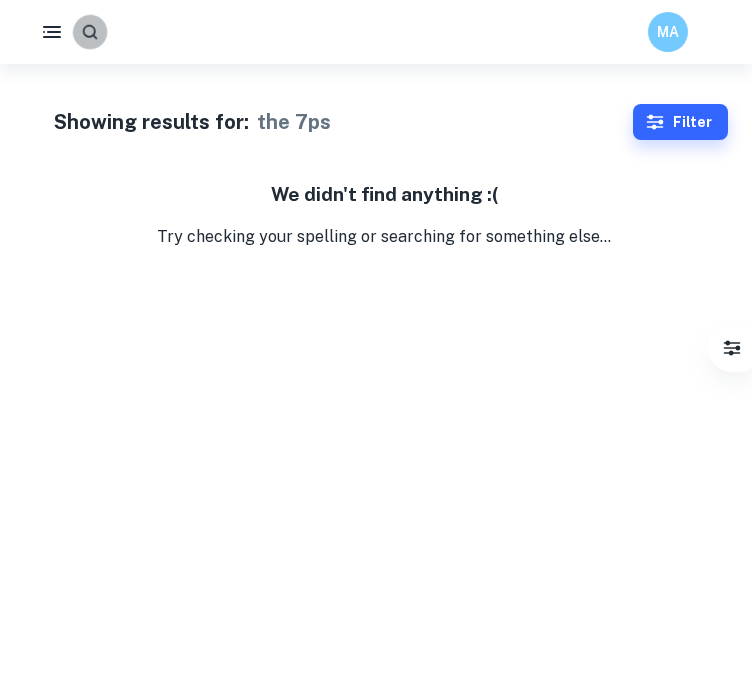 click 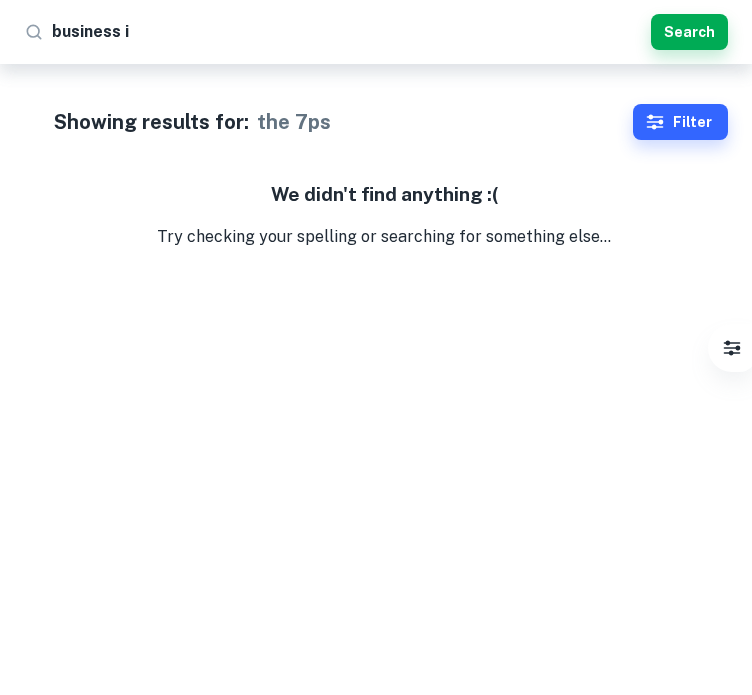 type on "business ia" 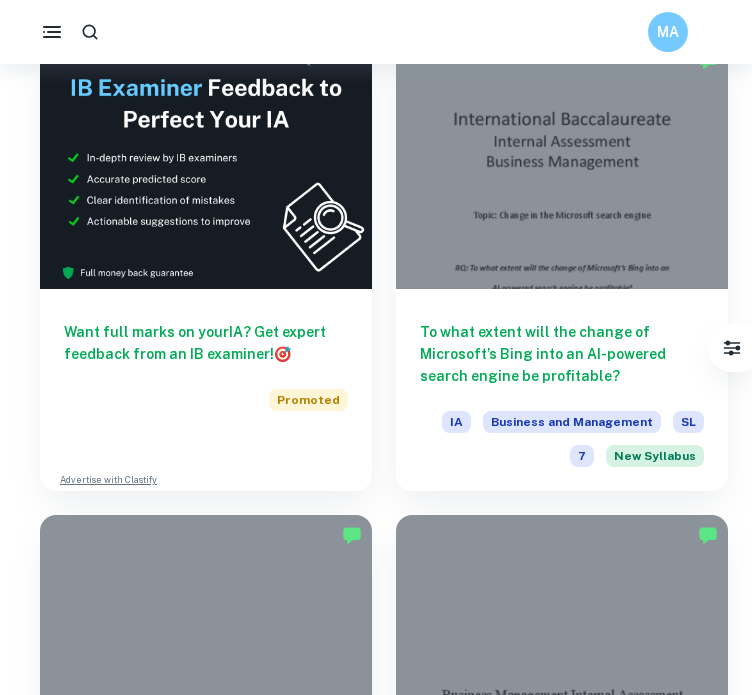scroll, scrollTop: 1166, scrollLeft: 0, axis: vertical 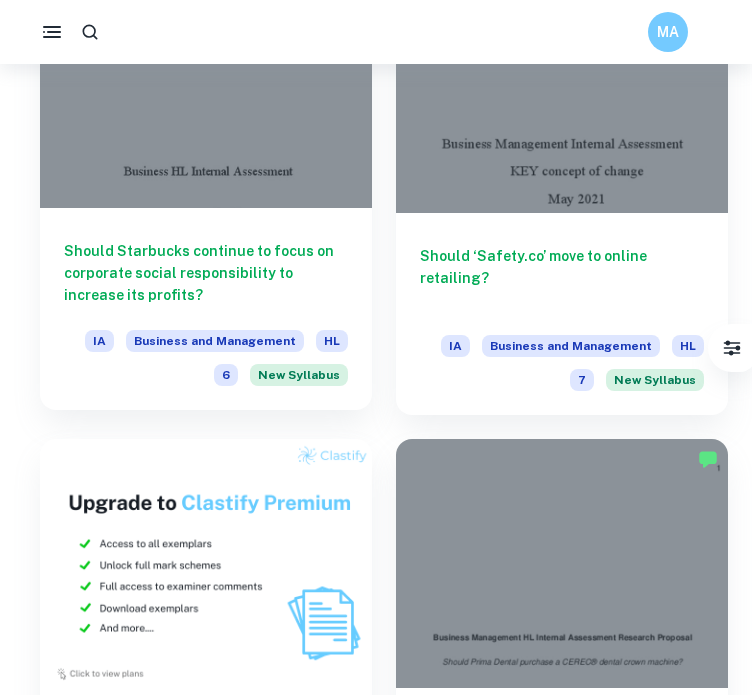 click on "Should Starbucks continue to focus on corporate social responsibility to increase its profits?" at bounding box center [206, 273] 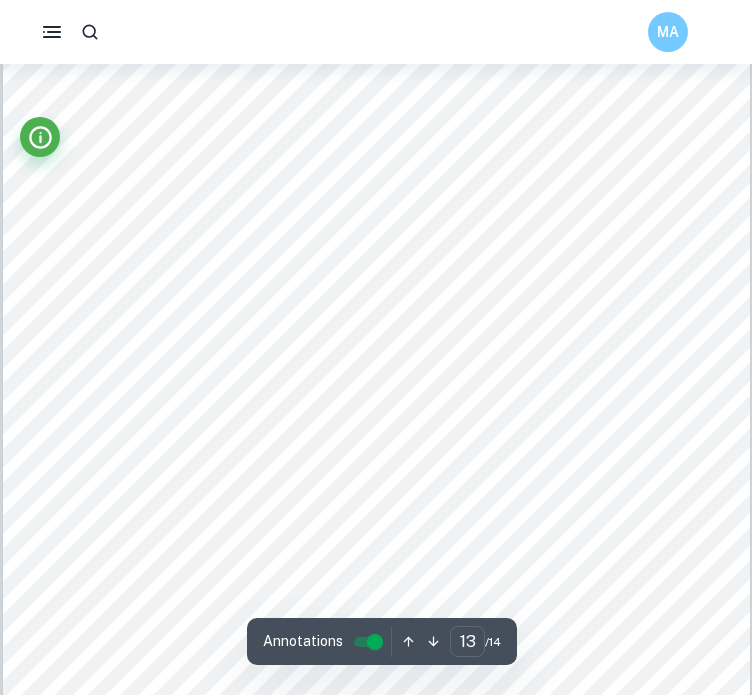 scroll, scrollTop: 13466, scrollLeft: 0, axis: vertical 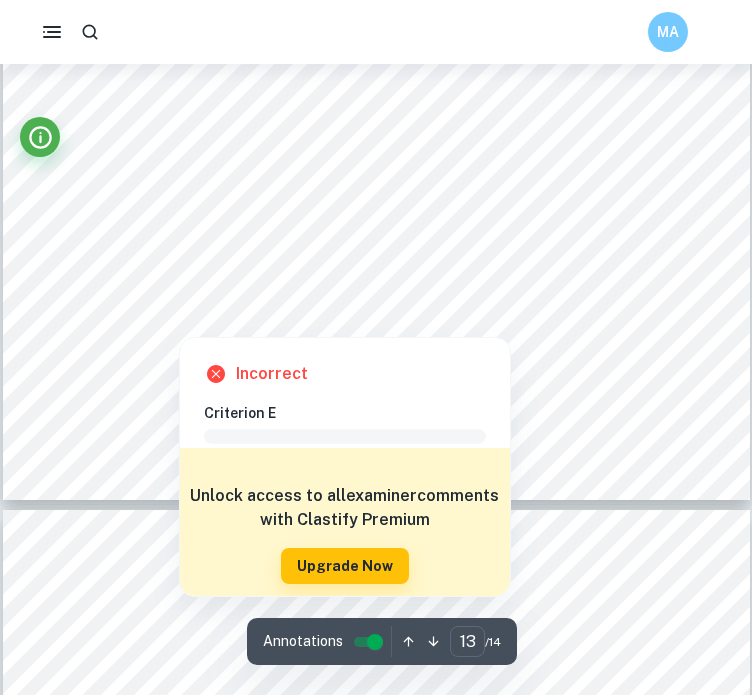 type on "14" 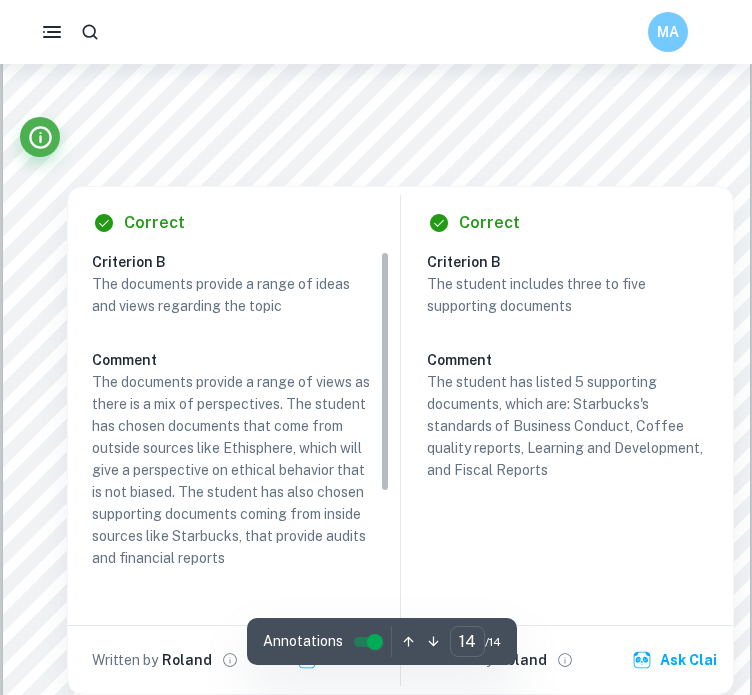 scroll, scrollTop: 14800, scrollLeft: 0, axis: vertical 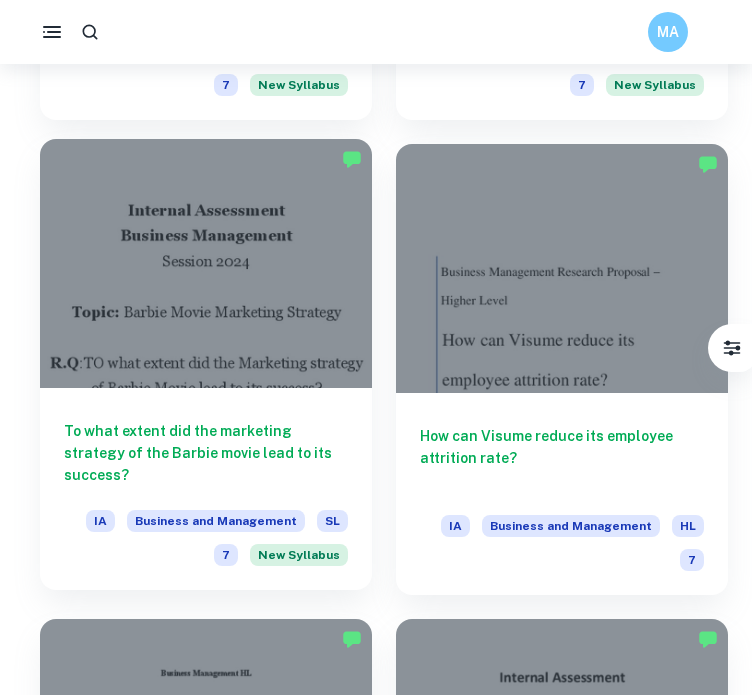 click at bounding box center [206, 263] 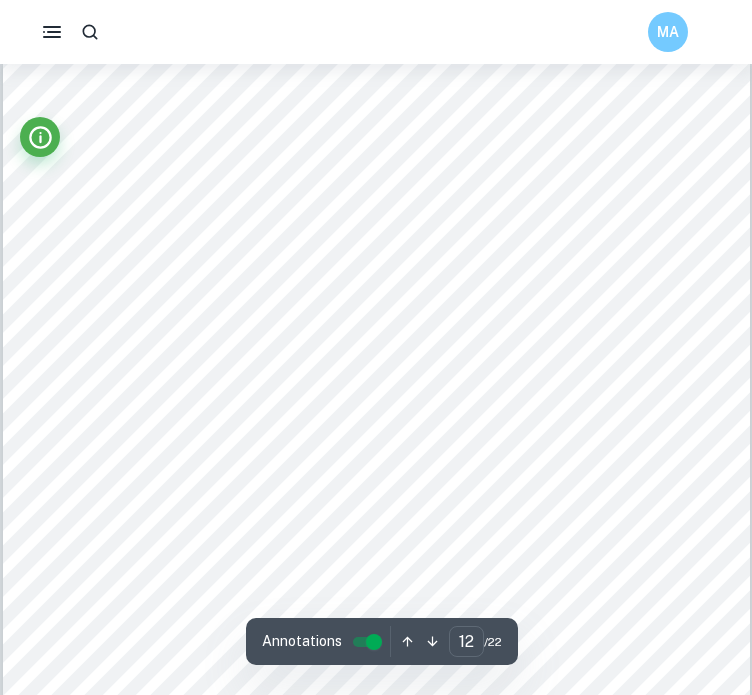 scroll, scrollTop: 11144, scrollLeft: 0, axis: vertical 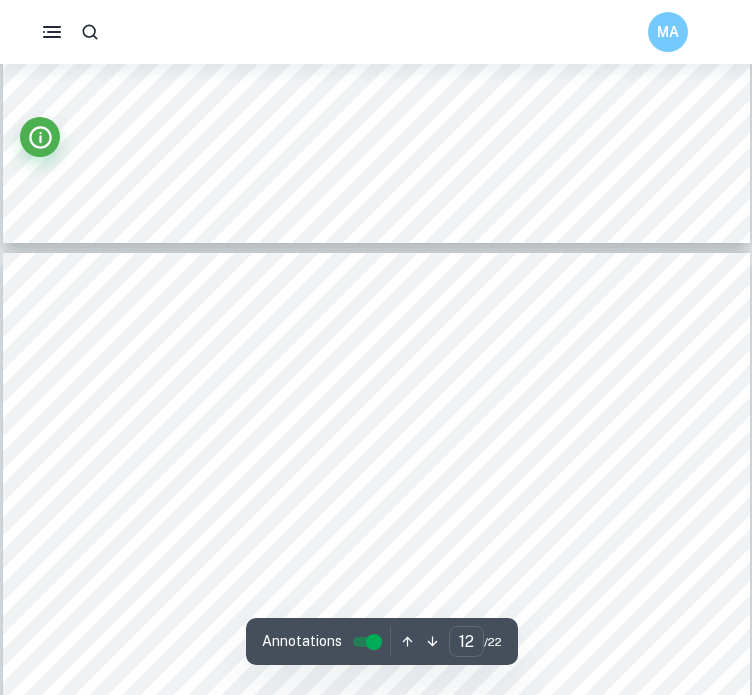 type on "13" 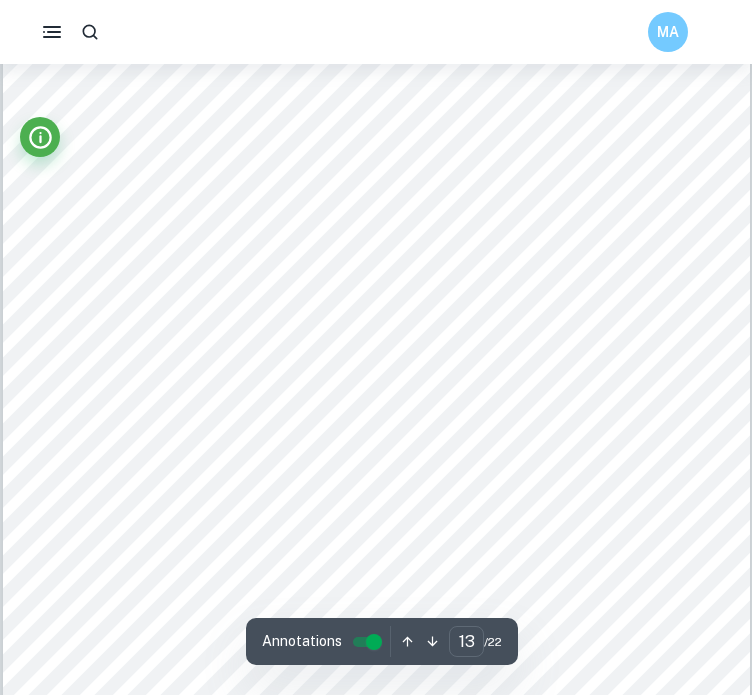 scroll, scrollTop: 12266, scrollLeft: 0, axis: vertical 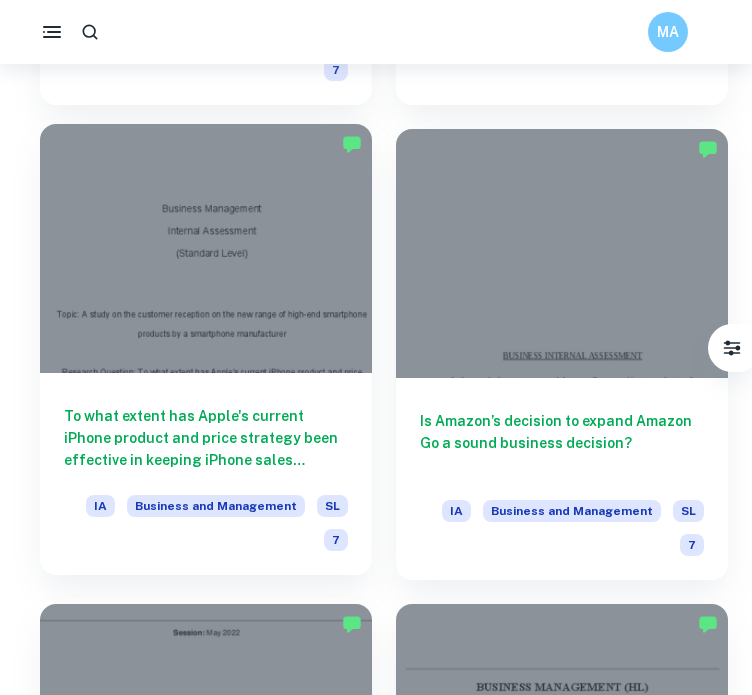 click at bounding box center (206, 248) 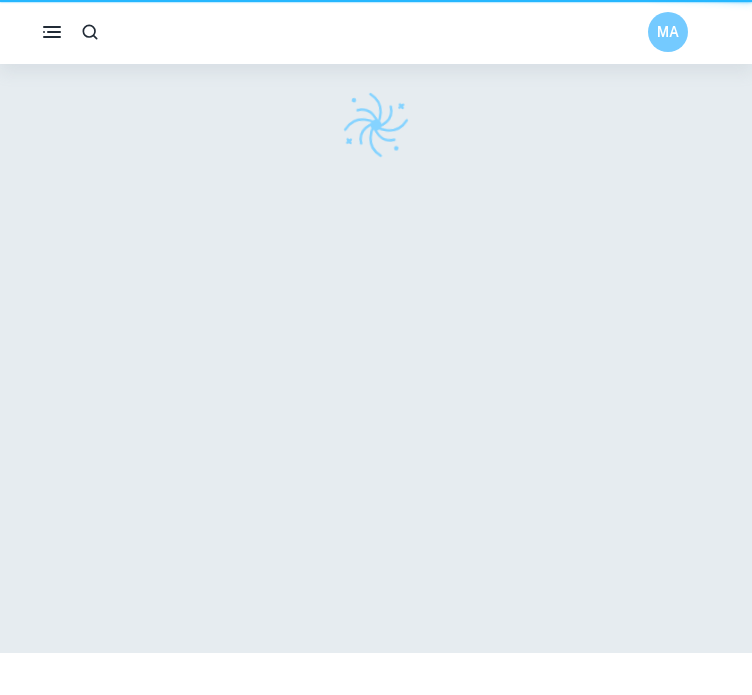 scroll, scrollTop: 0, scrollLeft: 0, axis: both 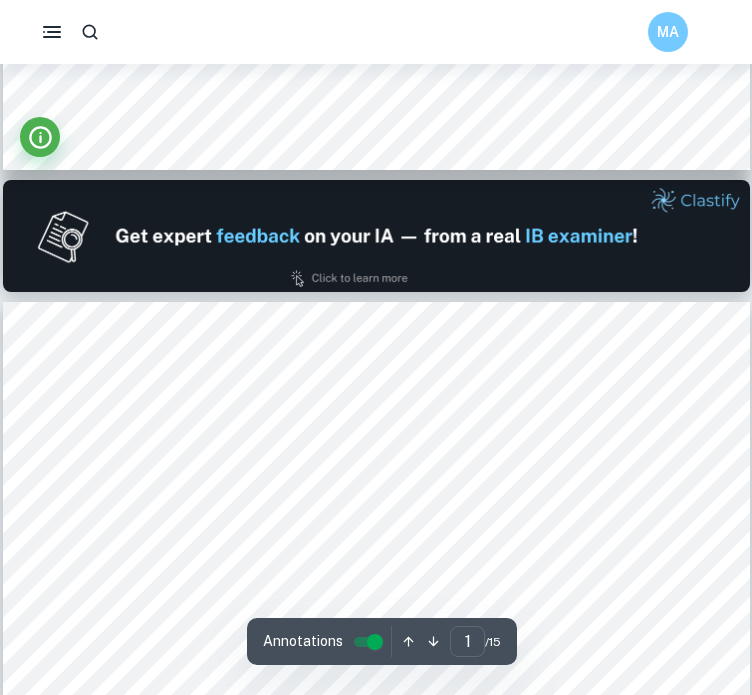 type on "2" 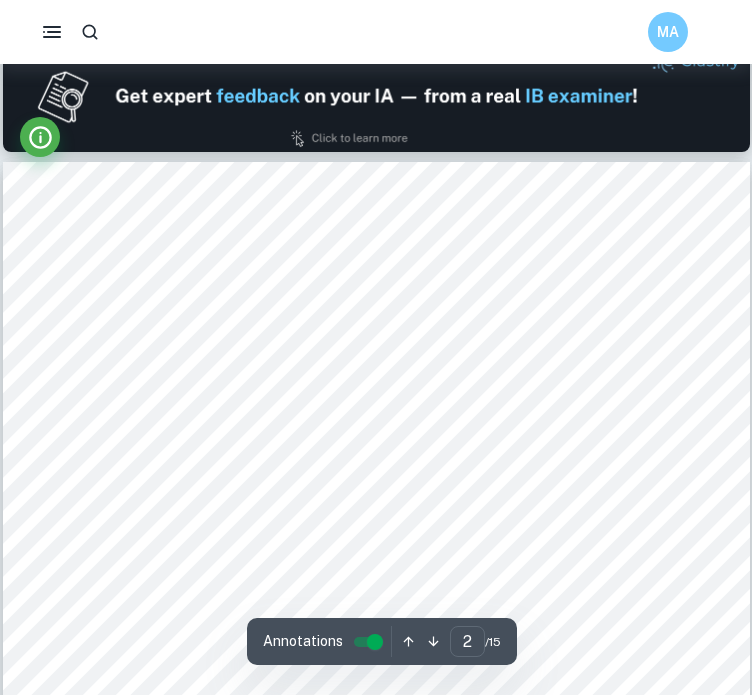 scroll, scrollTop: 1112, scrollLeft: 0, axis: vertical 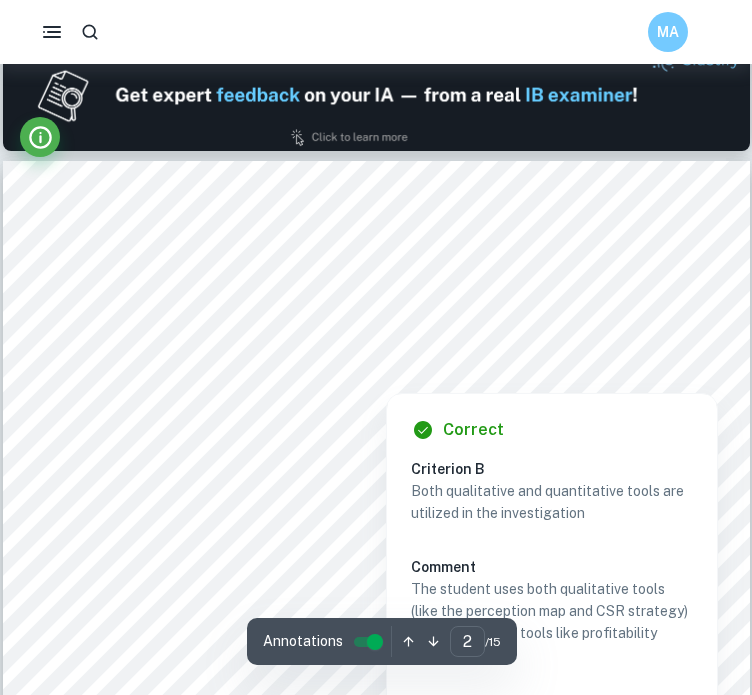 click at bounding box center [385, 333] 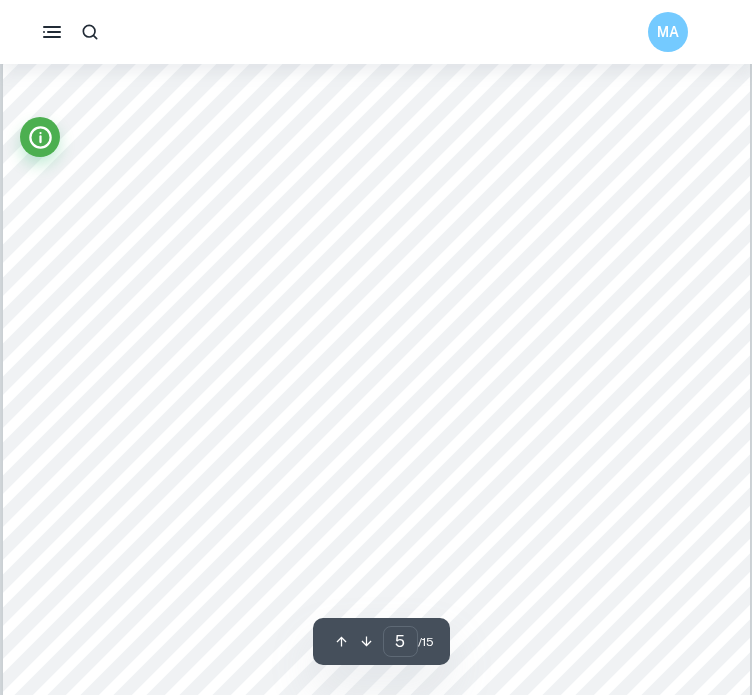 scroll, scrollTop: 4668, scrollLeft: 0, axis: vertical 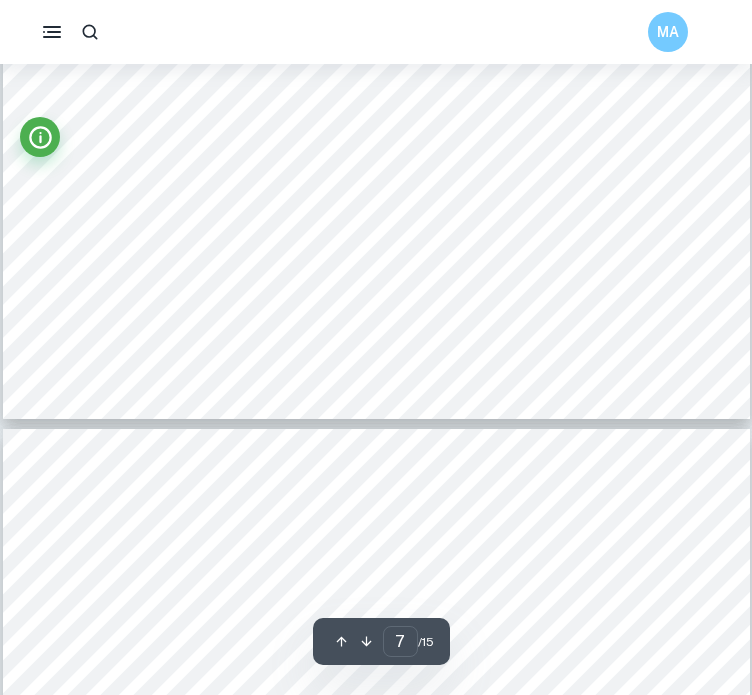 type on "8" 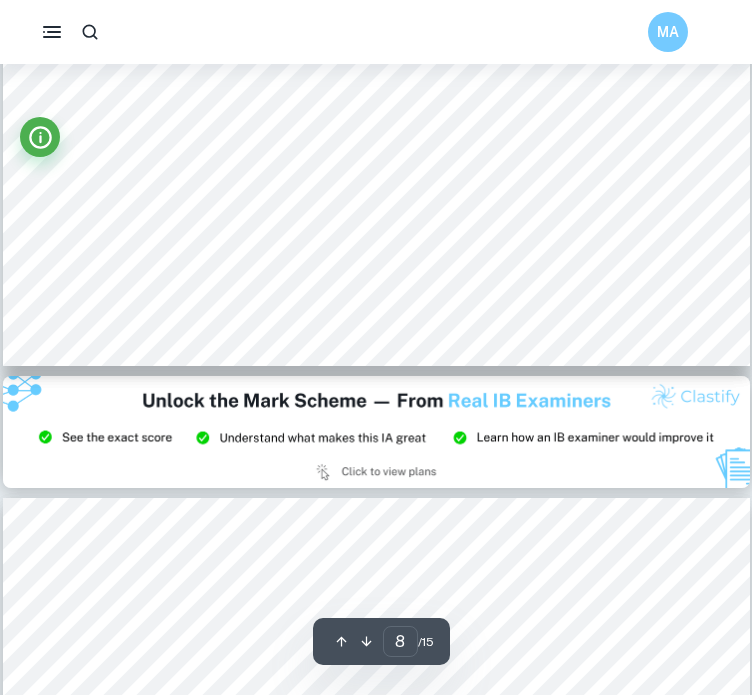 scroll, scrollTop: 8496, scrollLeft: 0, axis: vertical 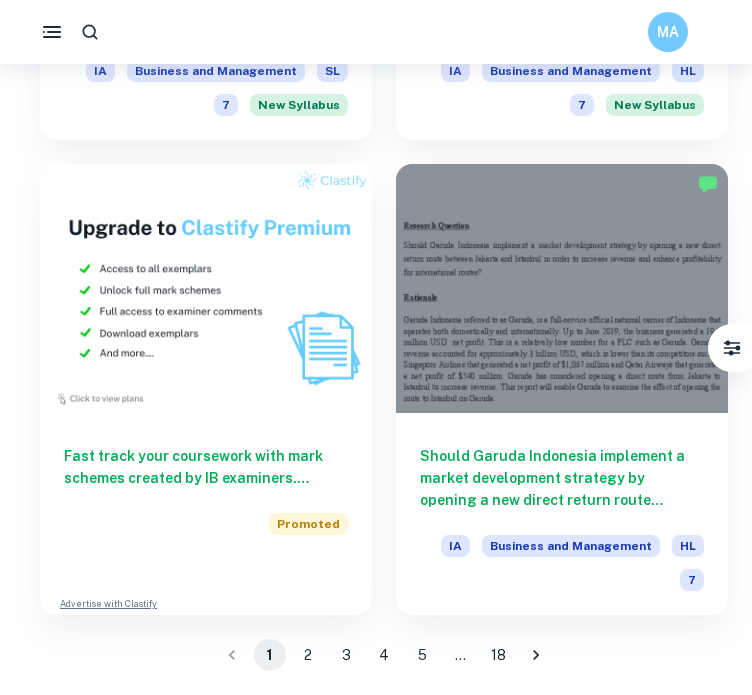 click on "4" at bounding box center (384, 655) 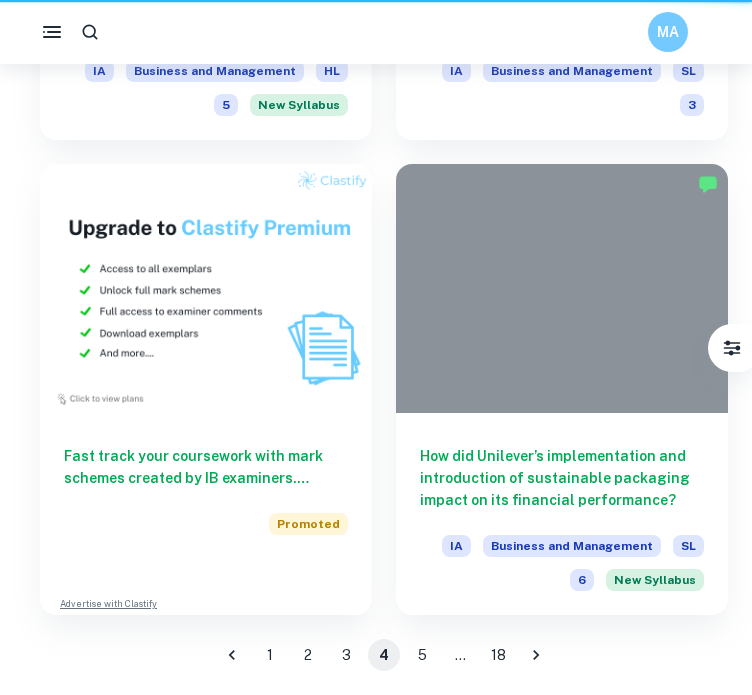 scroll, scrollTop: 0, scrollLeft: 0, axis: both 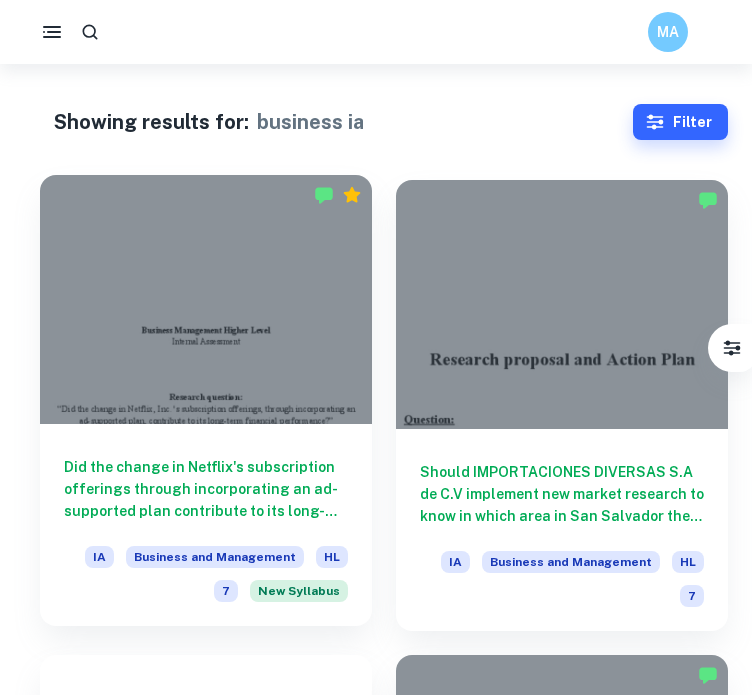 click at bounding box center (206, 299) 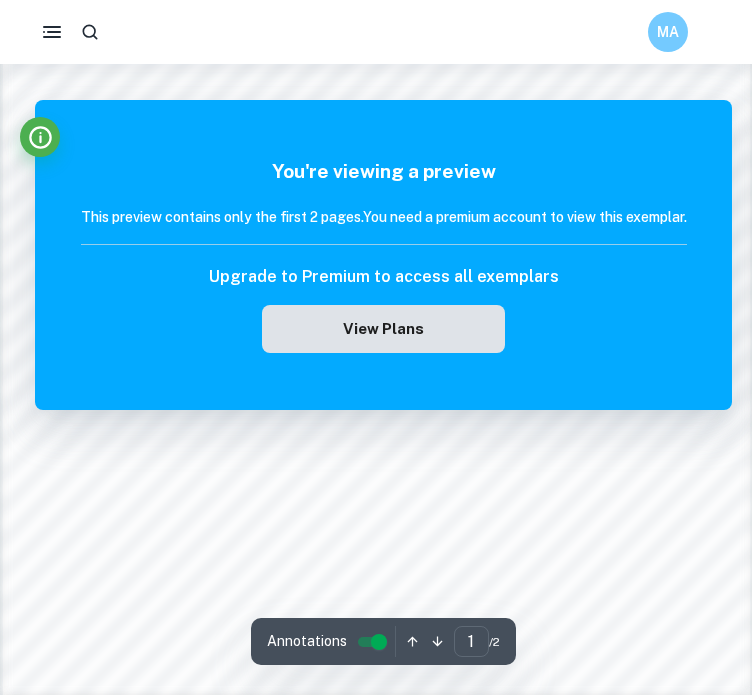 scroll, scrollTop: 1653, scrollLeft: 0, axis: vertical 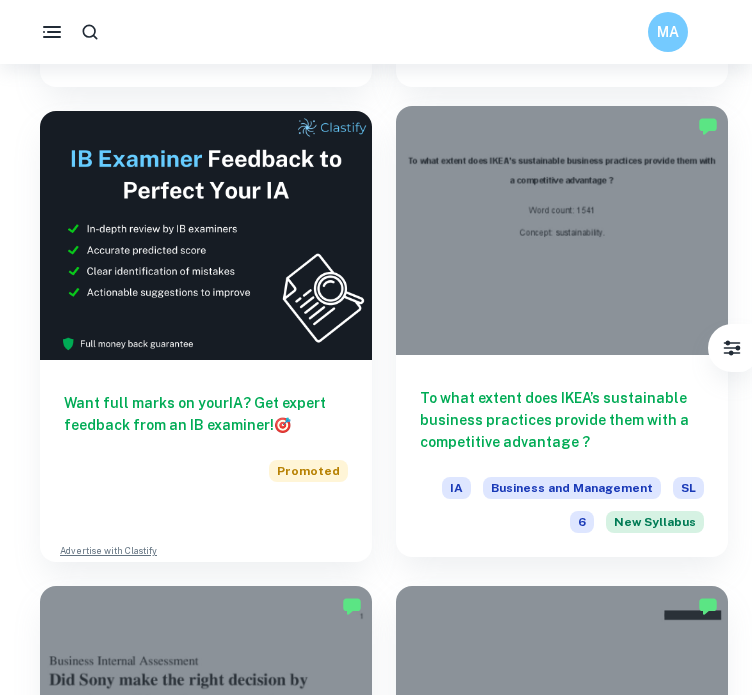 click at bounding box center (562, 230) 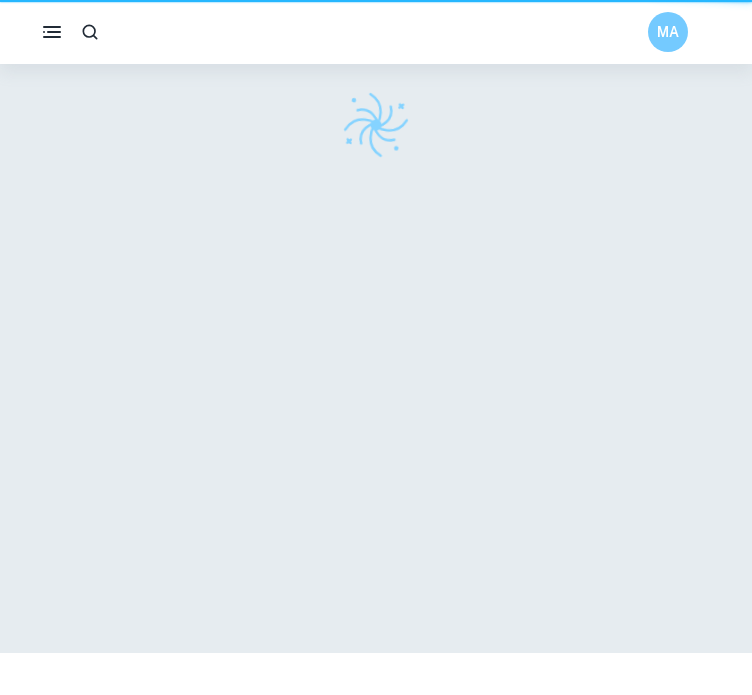 scroll, scrollTop: 0, scrollLeft: 0, axis: both 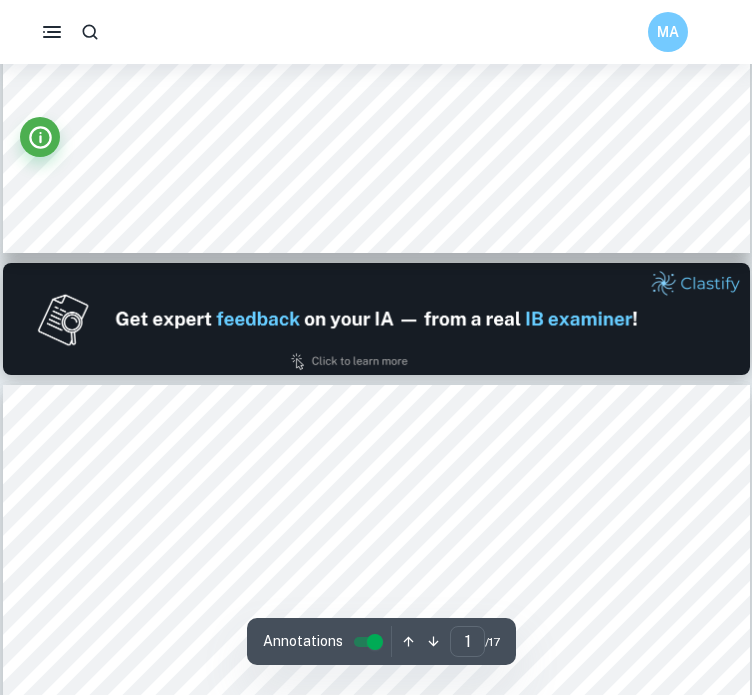 type on "2" 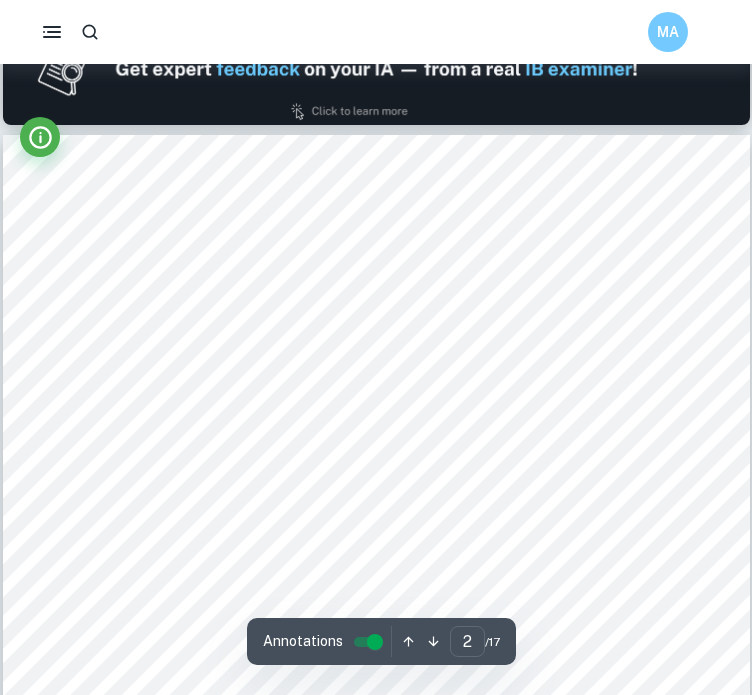 scroll, scrollTop: 1139, scrollLeft: 0, axis: vertical 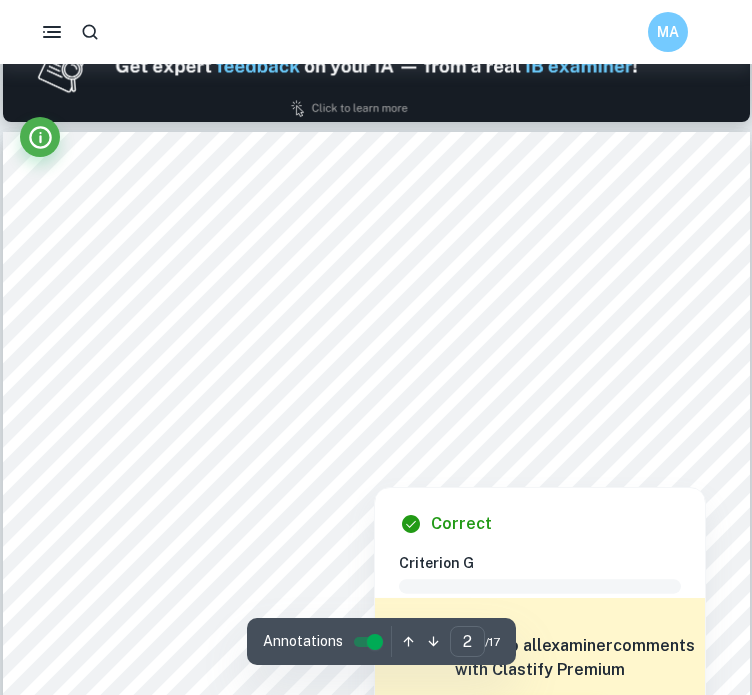 click at bounding box center (373, 405) 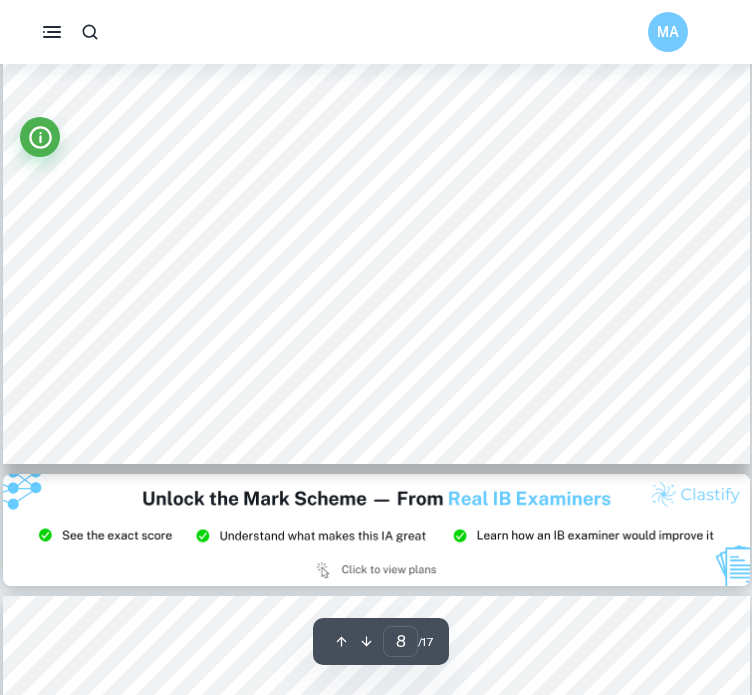 scroll, scrollTop: 8480, scrollLeft: 0, axis: vertical 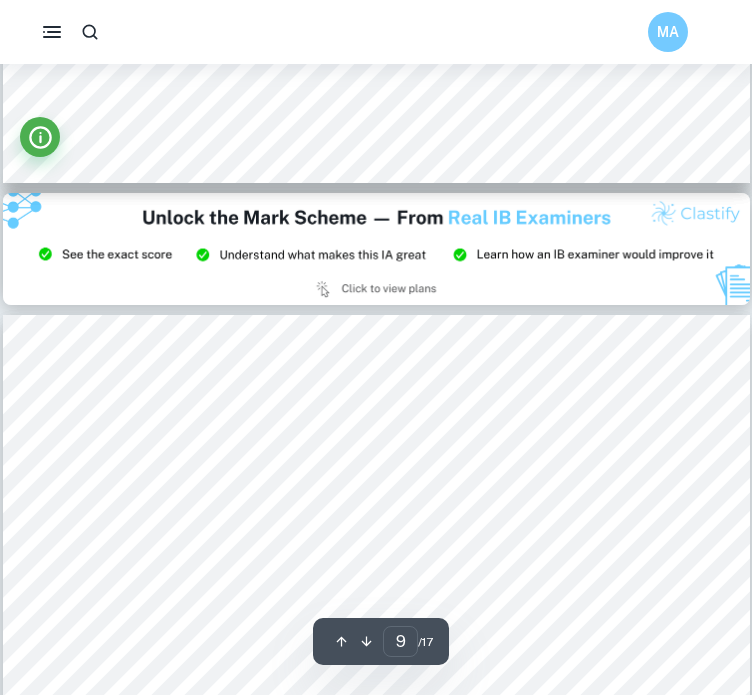 type on "8" 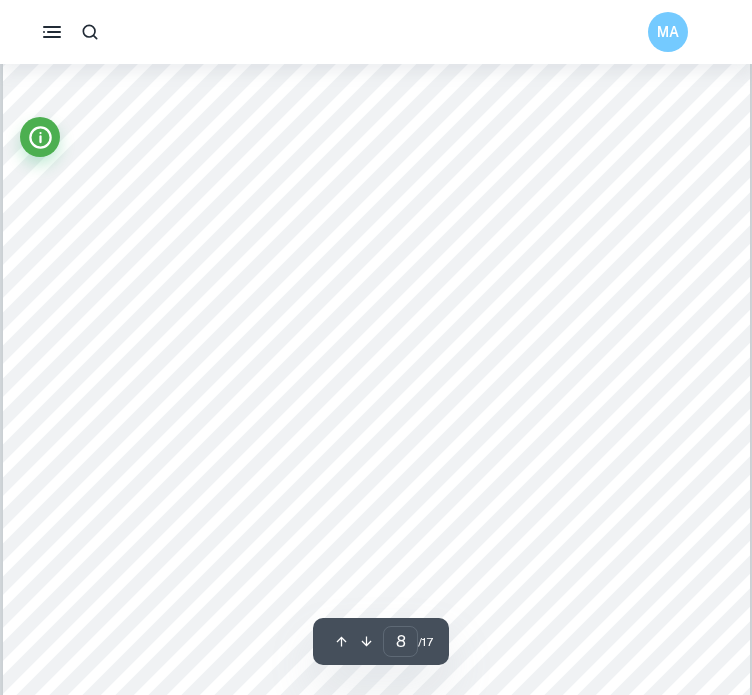 scroll, scrollTop: 7899, scrollLeft: 0, axis: vertical 